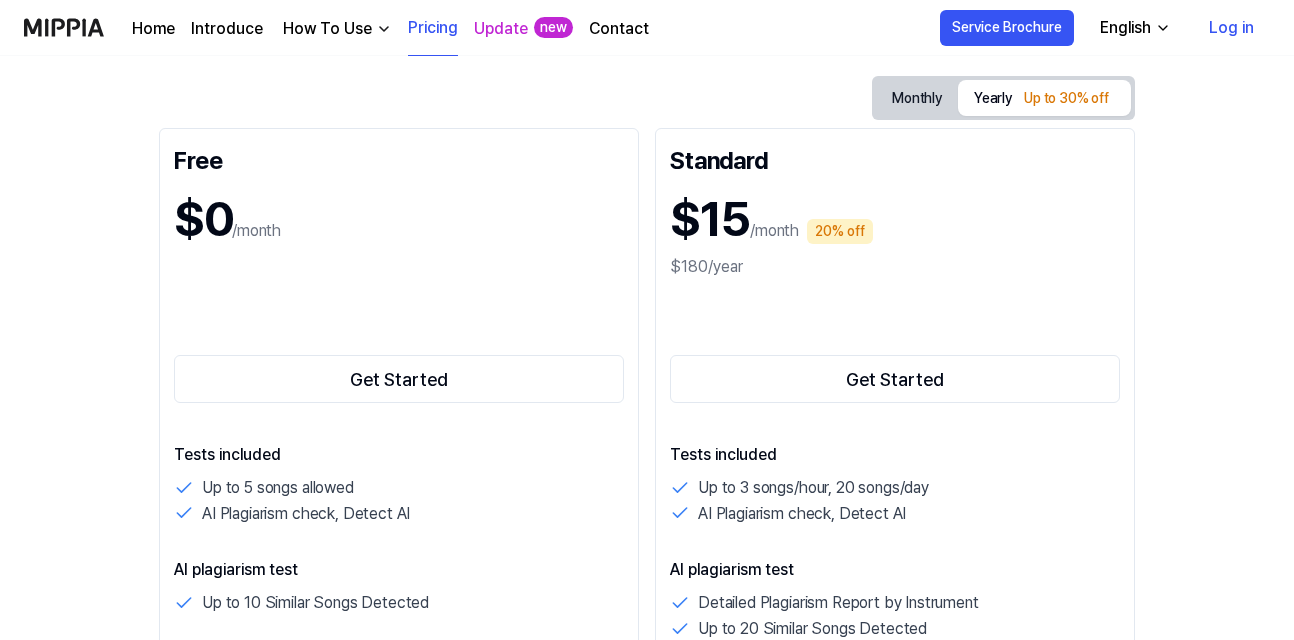 scroll, scrollTop: 0, scrollLeft: 0, axis: both 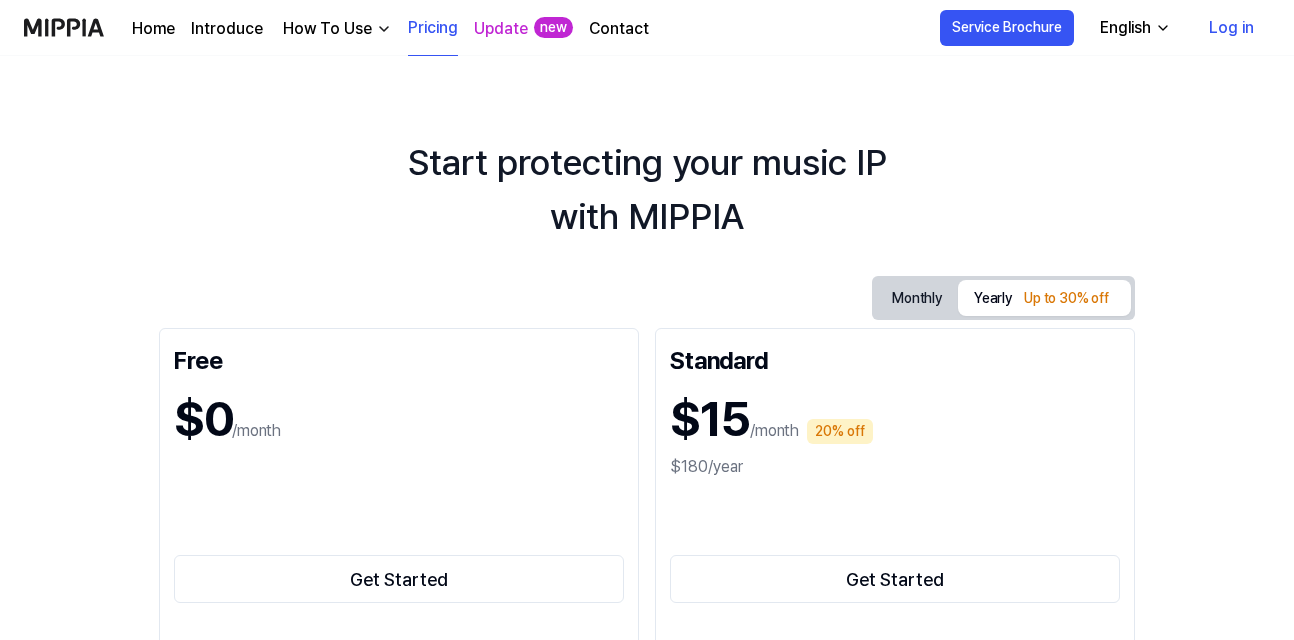 click on "Log in" at bounding box center (1231, 28) 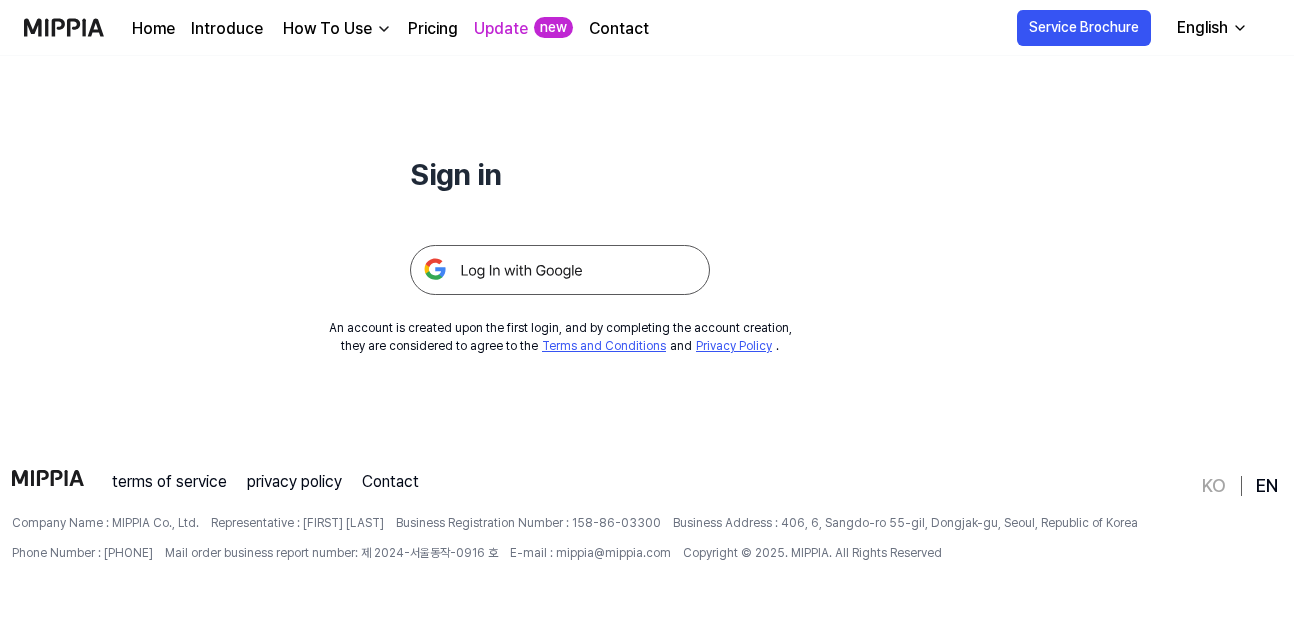 scroll, scrollTop: 192, scrollLeft: 0, axis: vertical 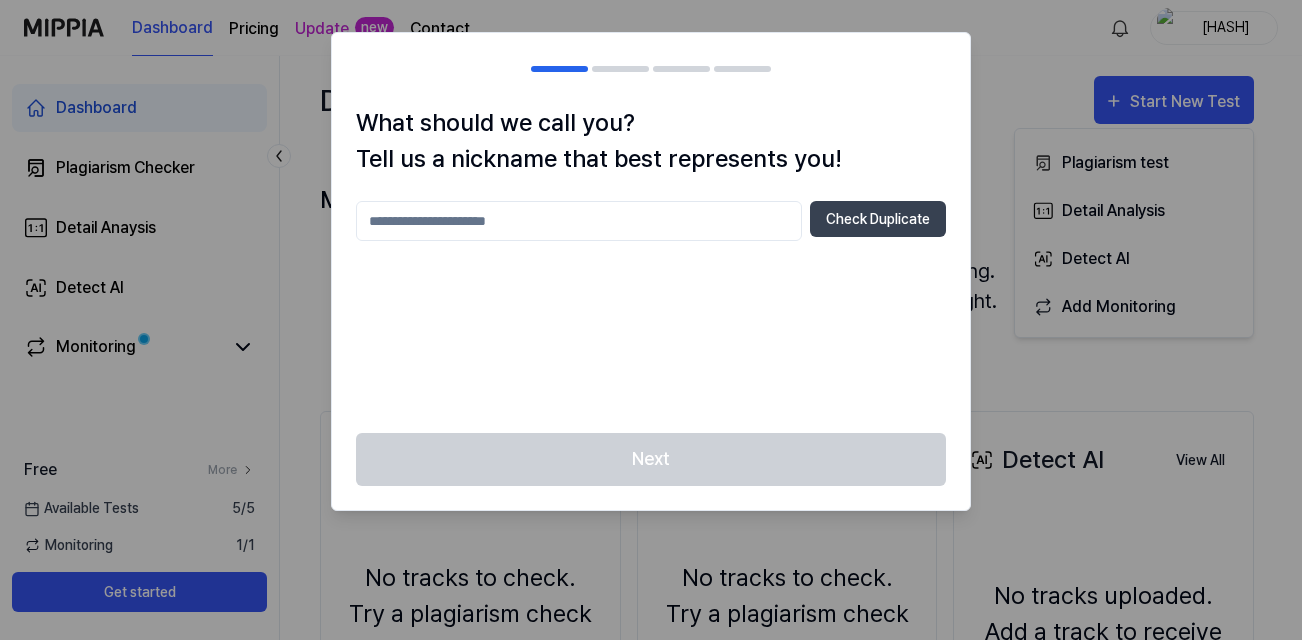 drag, startPoint x: 514, startPoint y: 223, endPoint x: 520, endPoint y: 240, distance: 18.027756 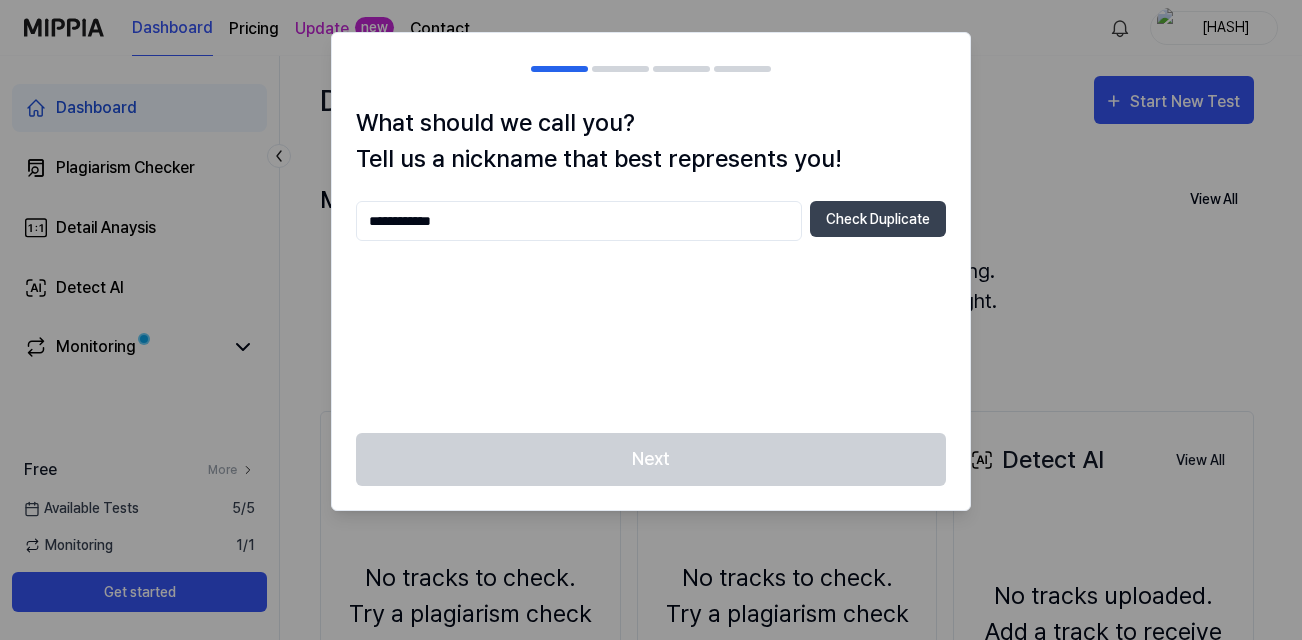 type on "**********" 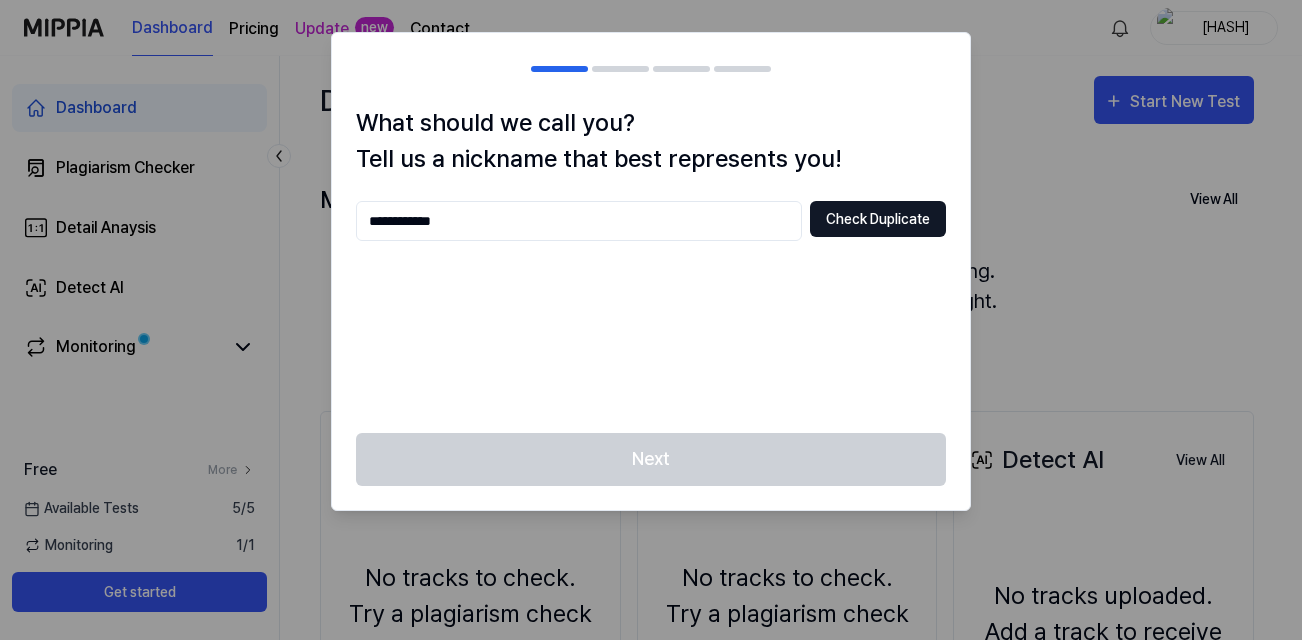 click on "Check Duplicate" at bounding box center (878, 219) 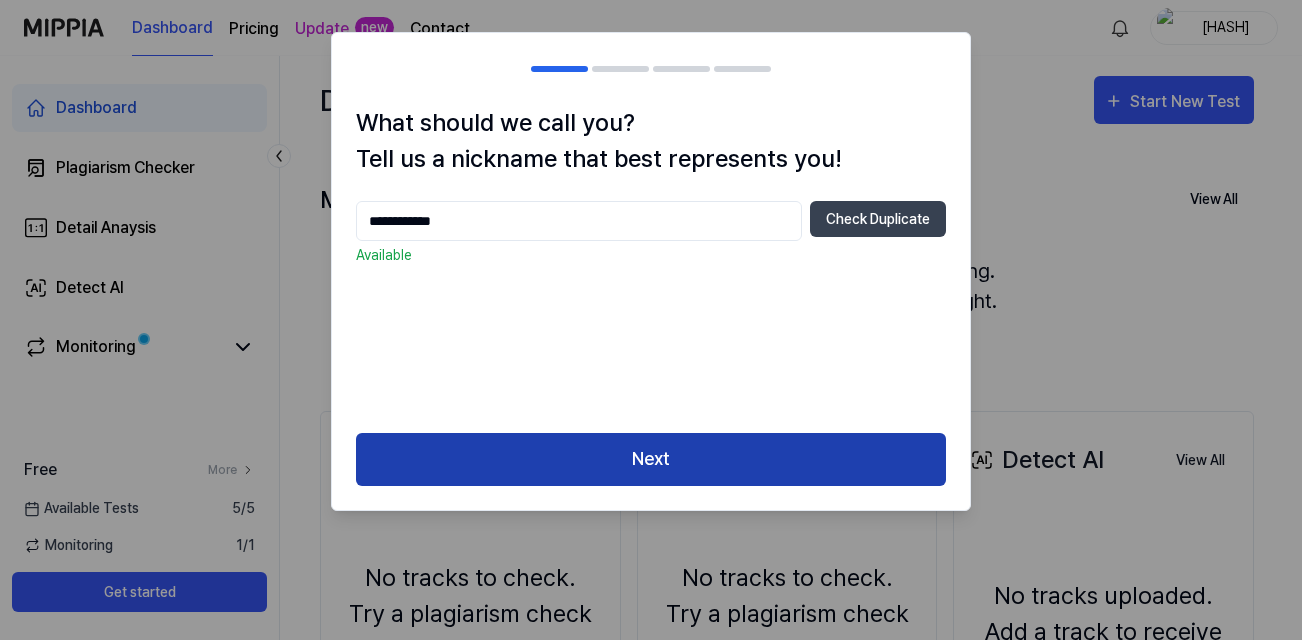 click on "Next" at bounding box center (651, 459) 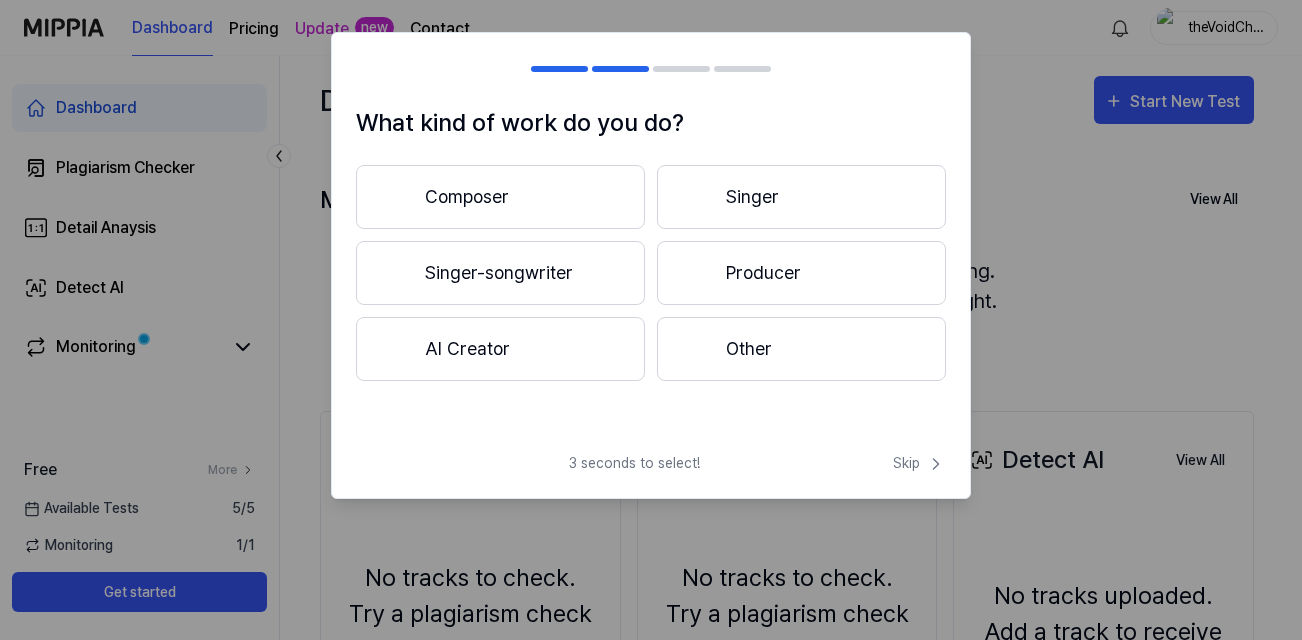 click on "AI Creator" at bounding box center (500, 349) 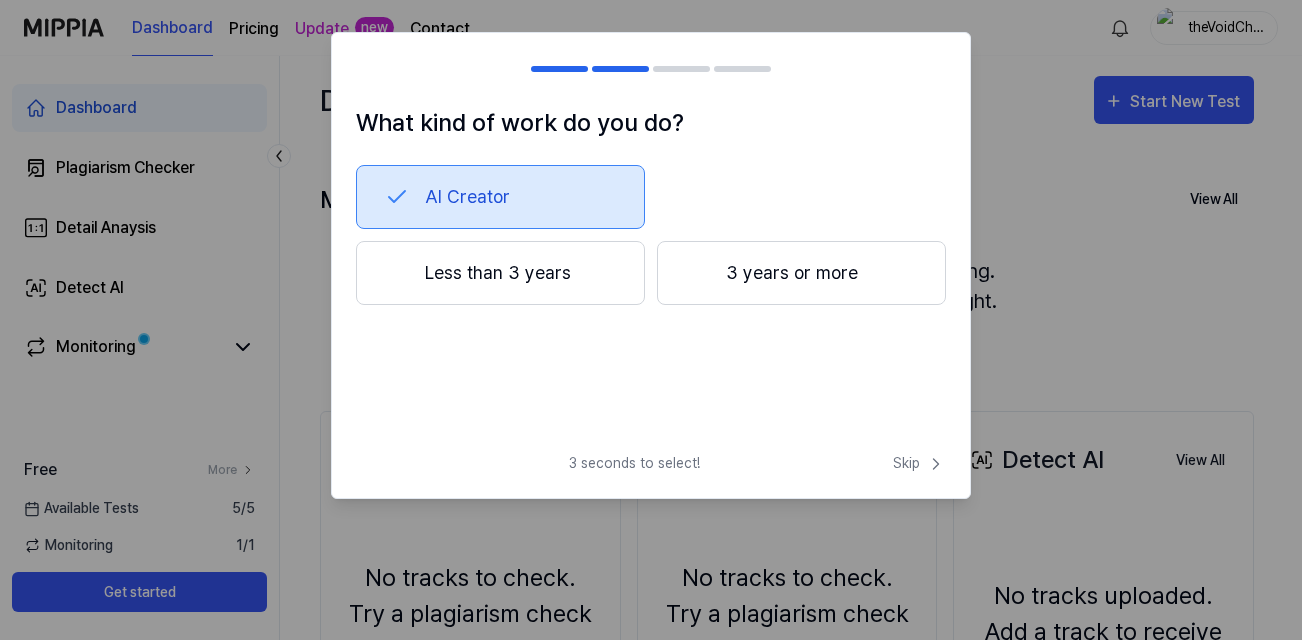 click on "Less than 3 years" at bounding box center (500, 273) 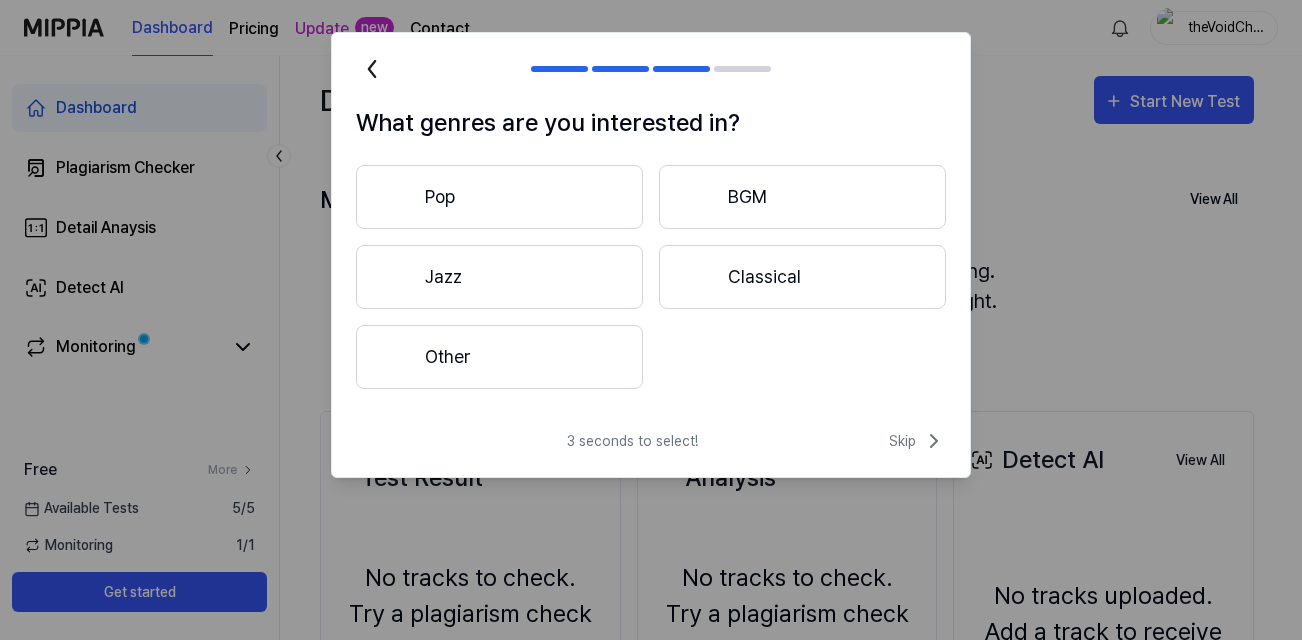 click on "Other" at bounding box center (499, 357) 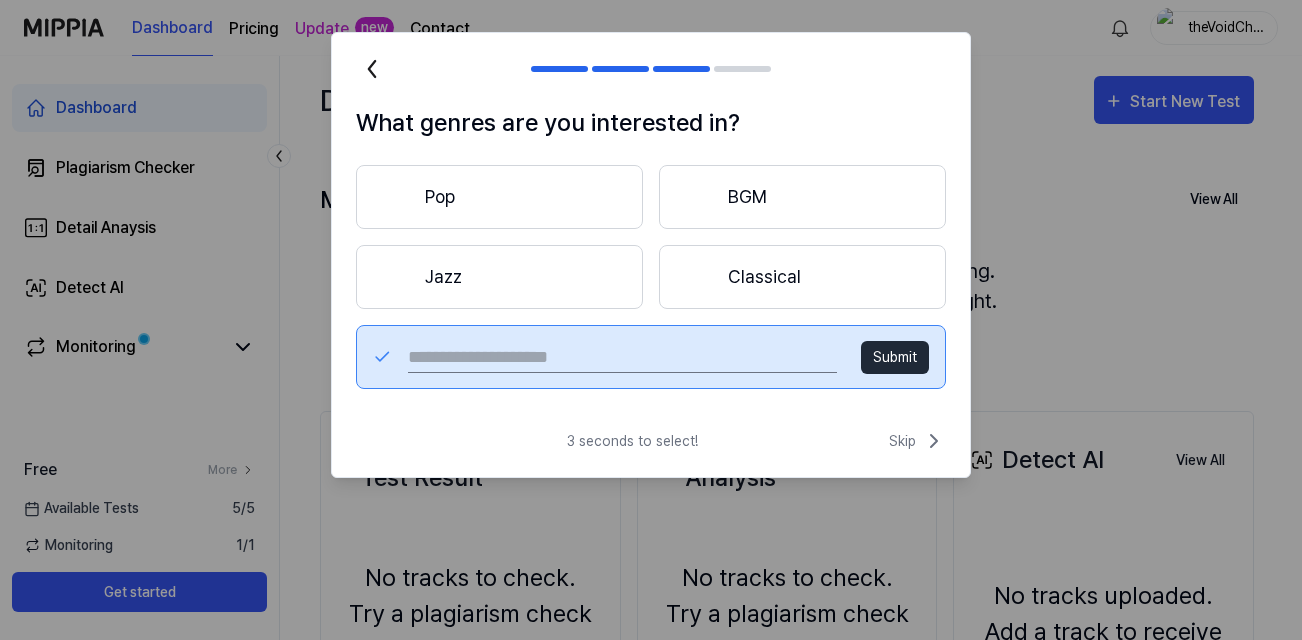 click on "Pop" at bounding box center (499, 197) 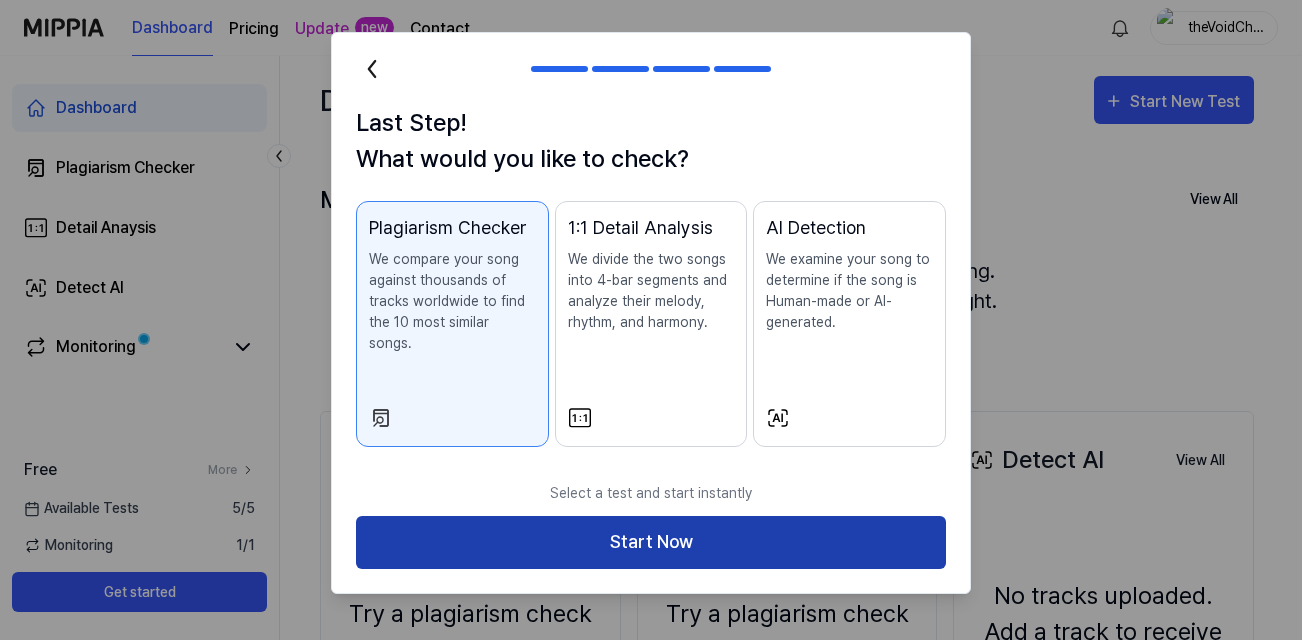 click on "Start Now" at bounding box center [651, 542] 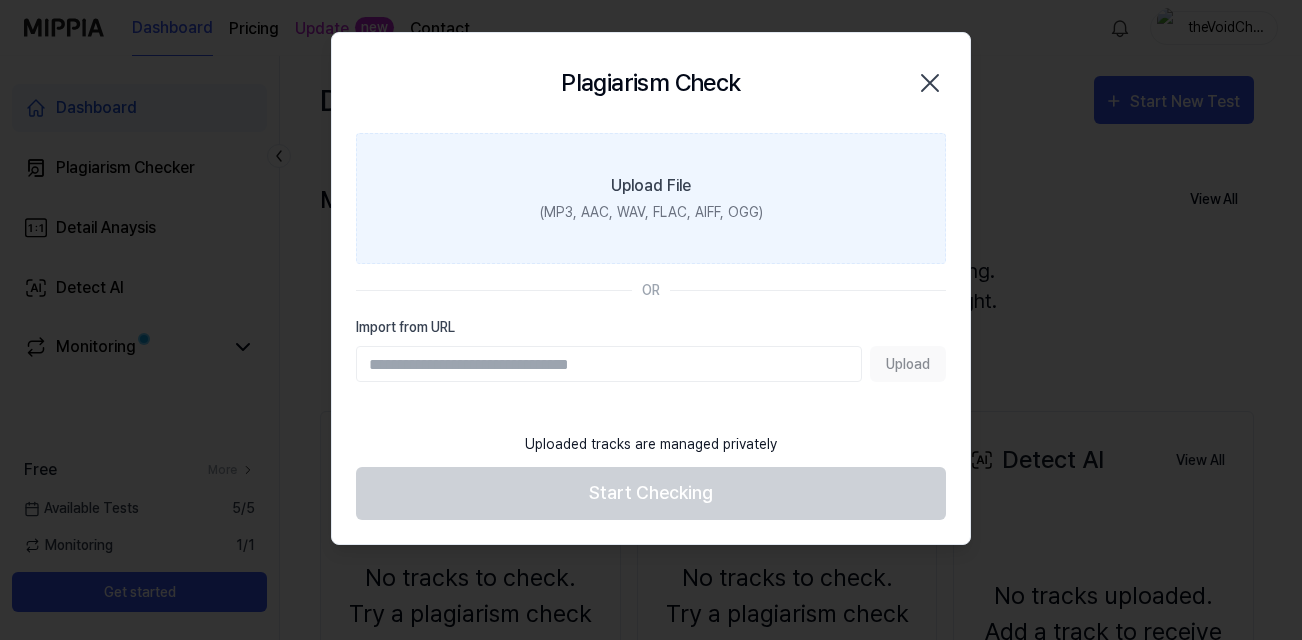 click on "Upload File" at bounding box center [651, 186] 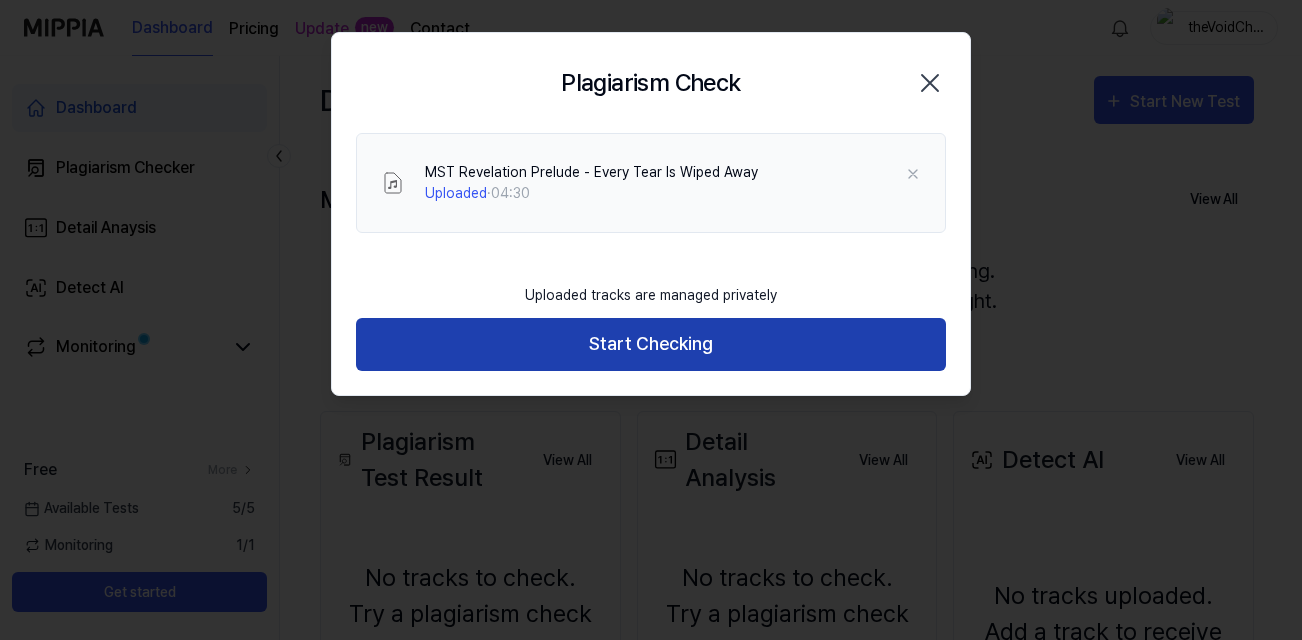 click on "Start Checking" at bounding box center (651, 344) 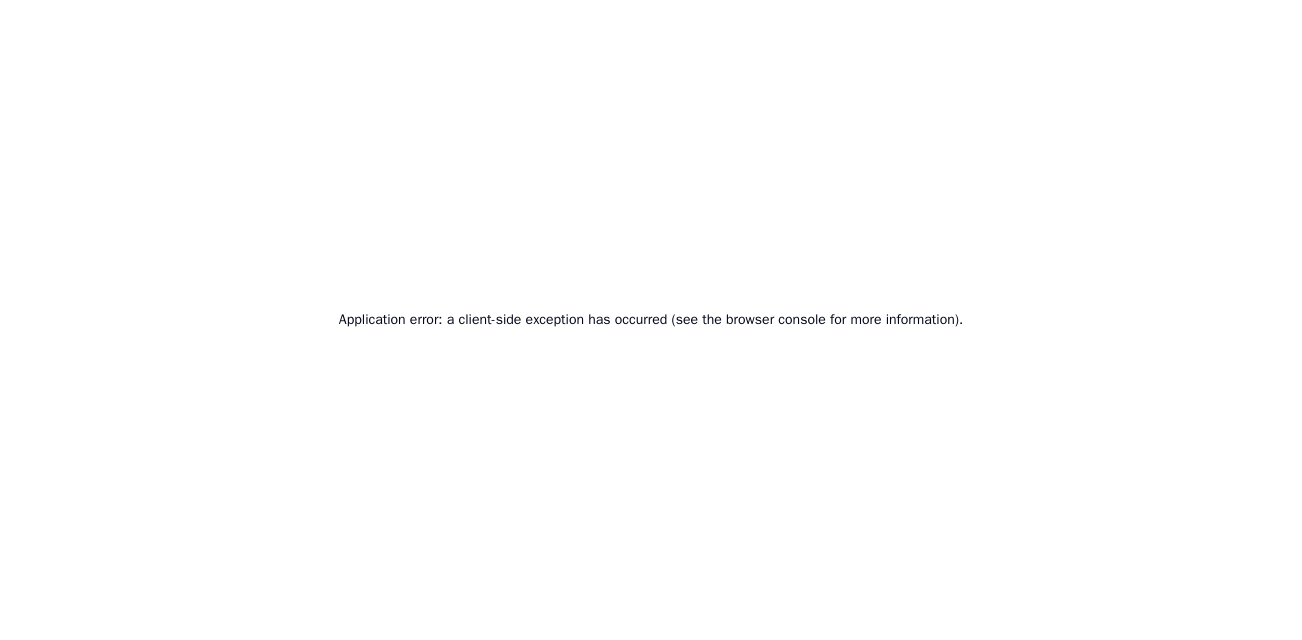 click on "Application error: a client-side exception has occurred (see the browser console for more information)." at bounding box center [651, 320] 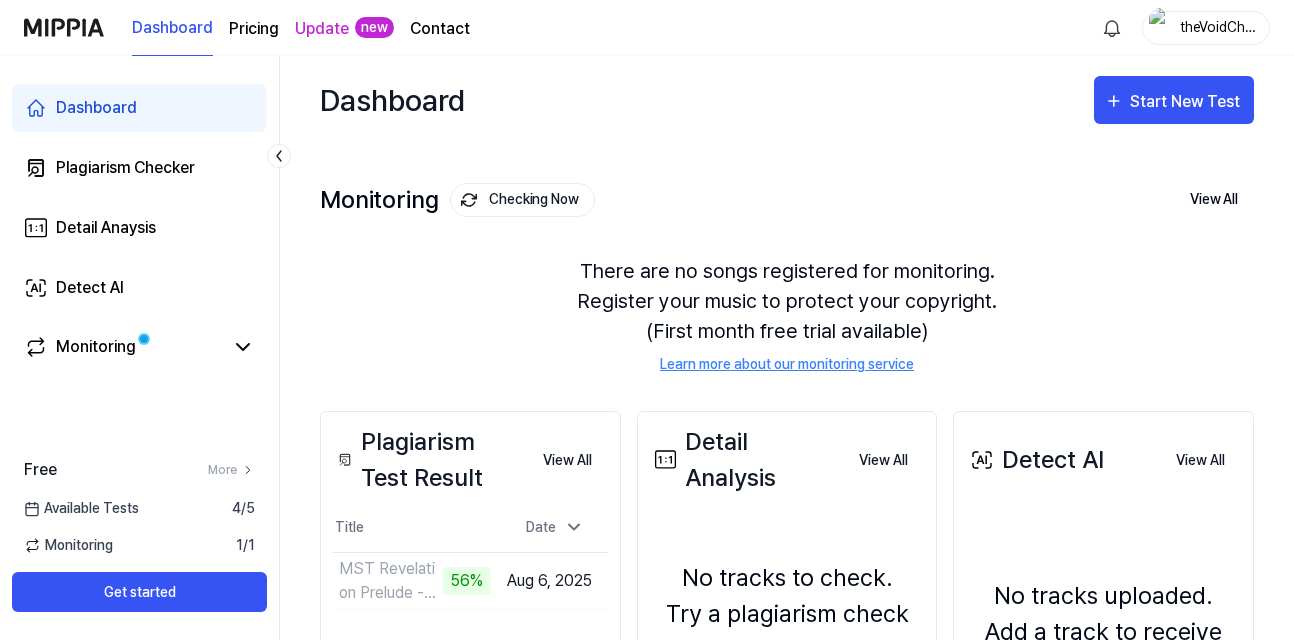 scroll, scrollTop: 0, scrollLeft: 0, axis: both 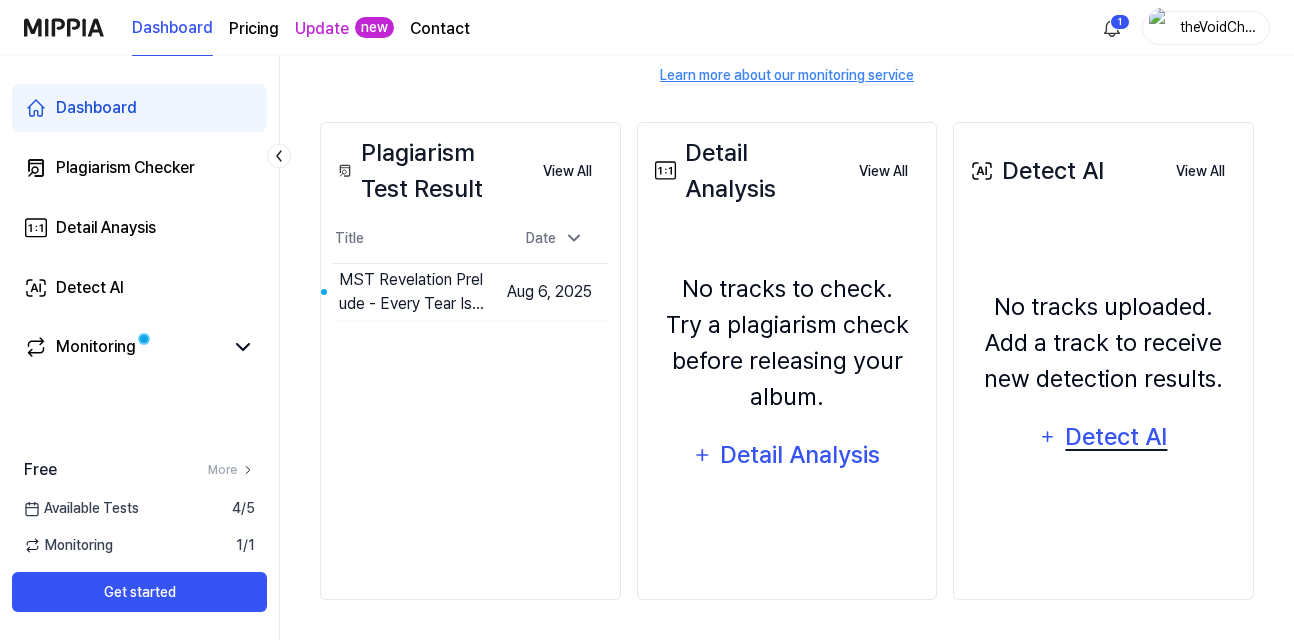 click on "Detect AI" at bounding box center (1116, 437) 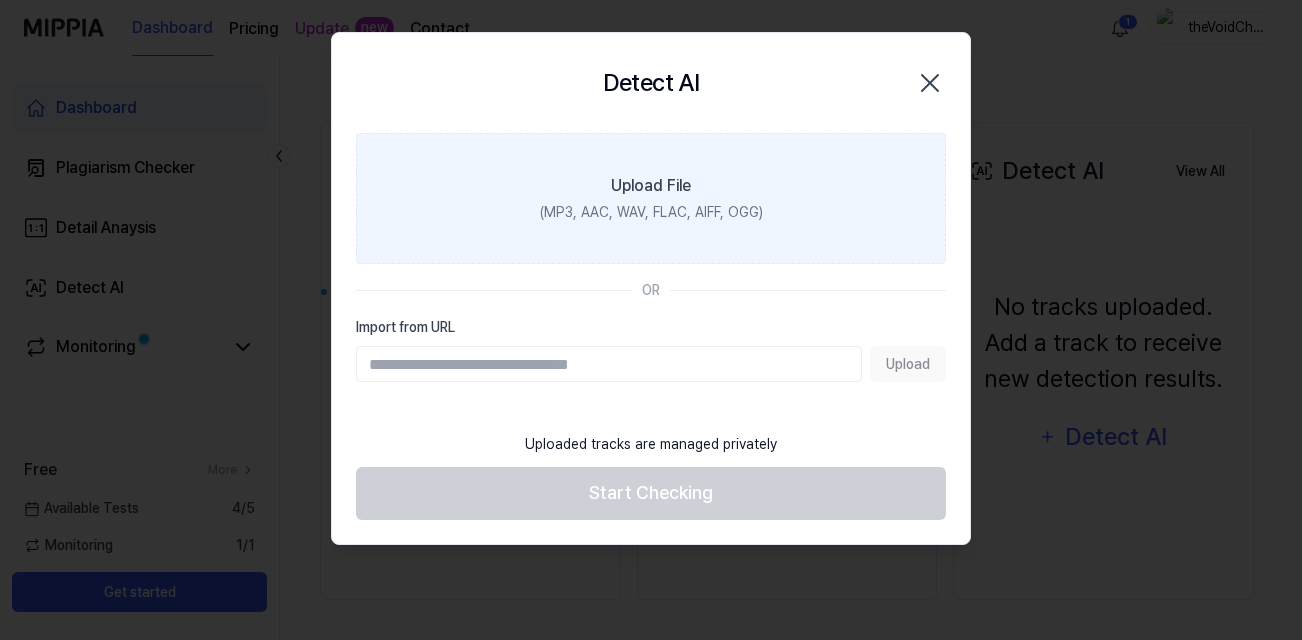 click on "(MP3, AAC, WAV, FLAC, AIFF, OGG)" at bounding box center [651, 212] 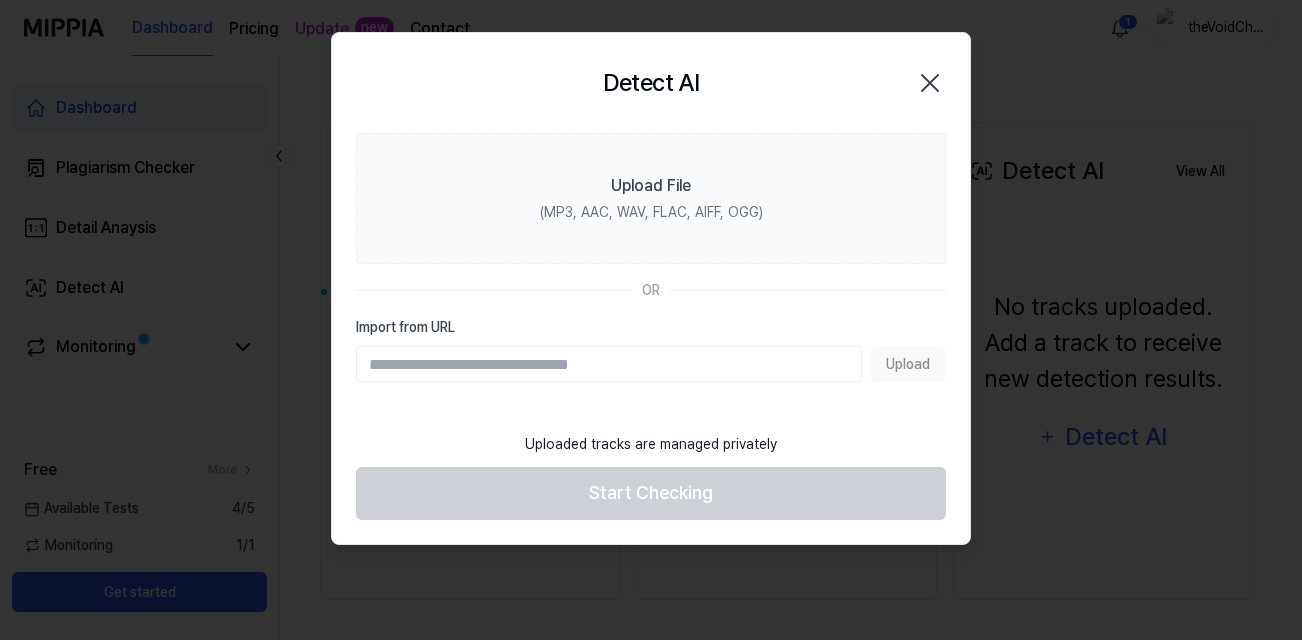 click 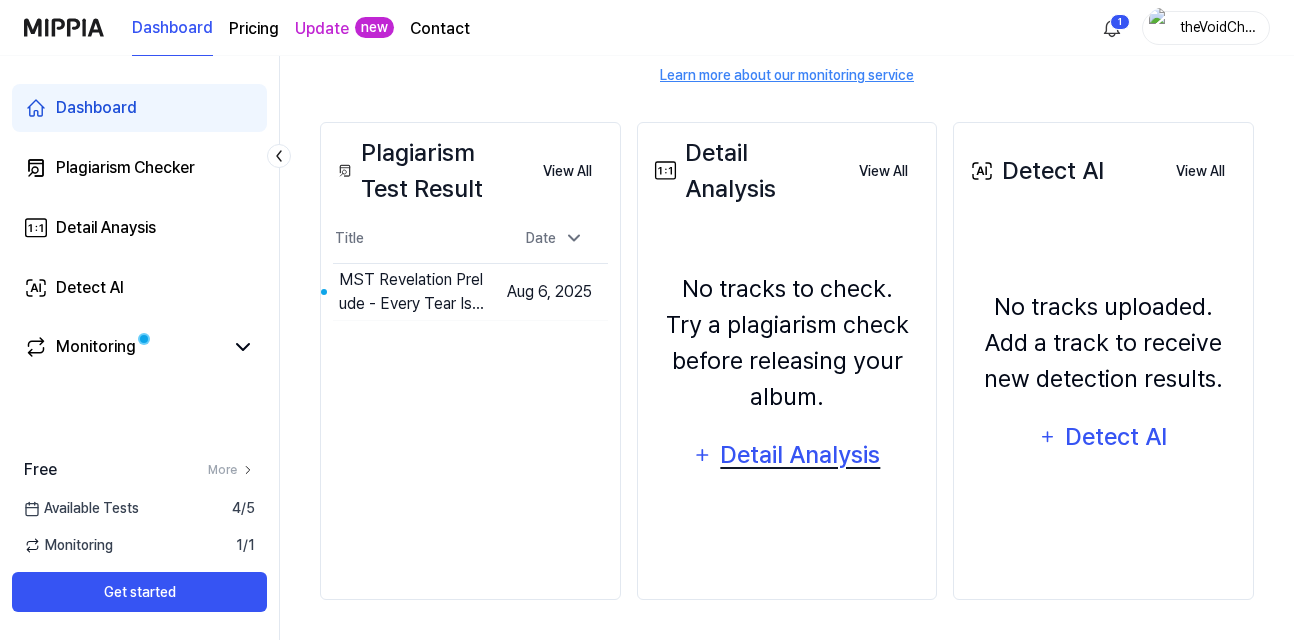 click on "Detail Analysis" at bounding box center (800, 455) 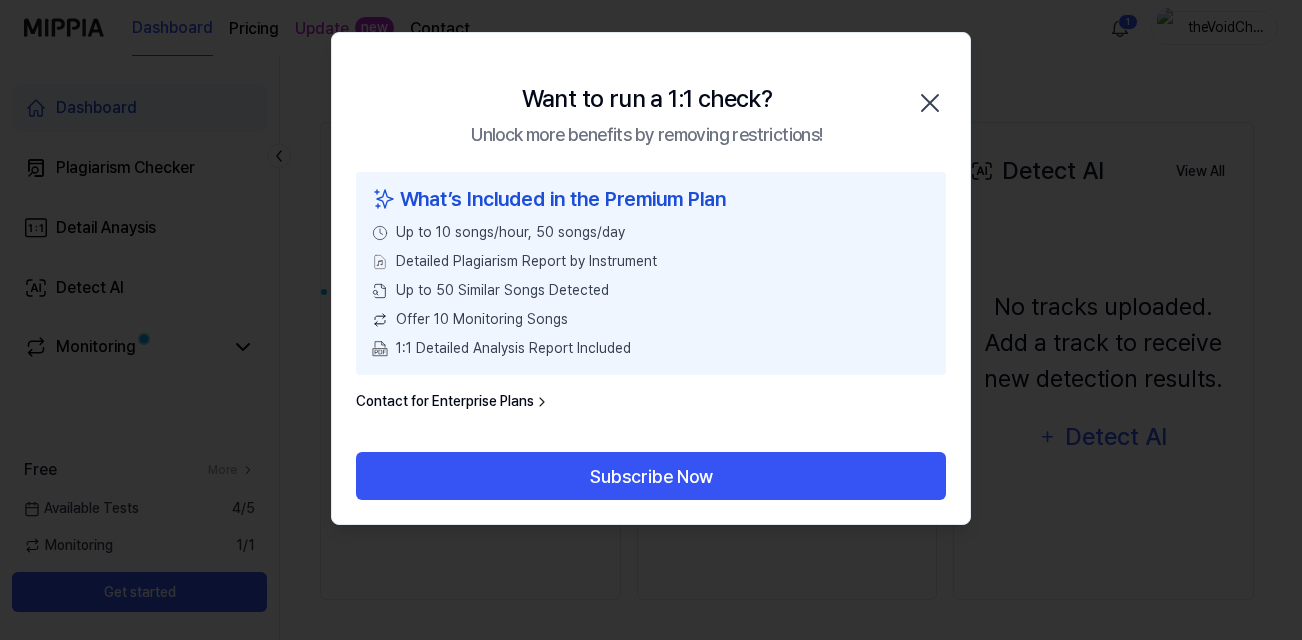 click 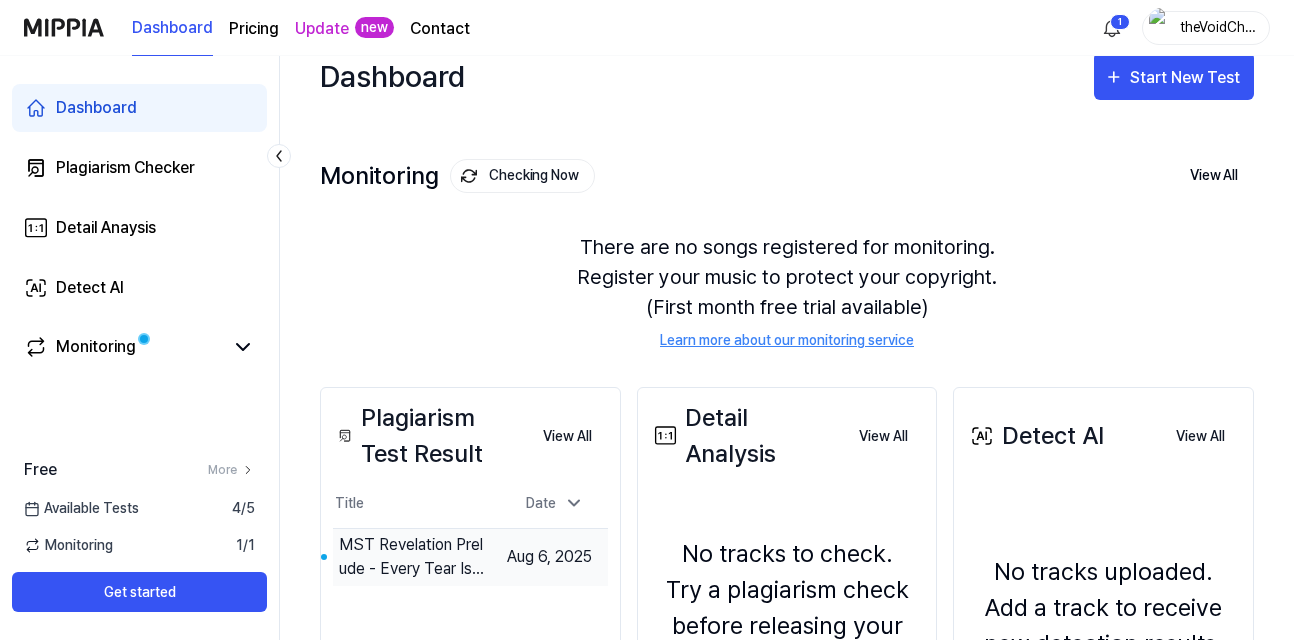 scroll, scrollTop: 0, scrollLeft: 0, axis: both 